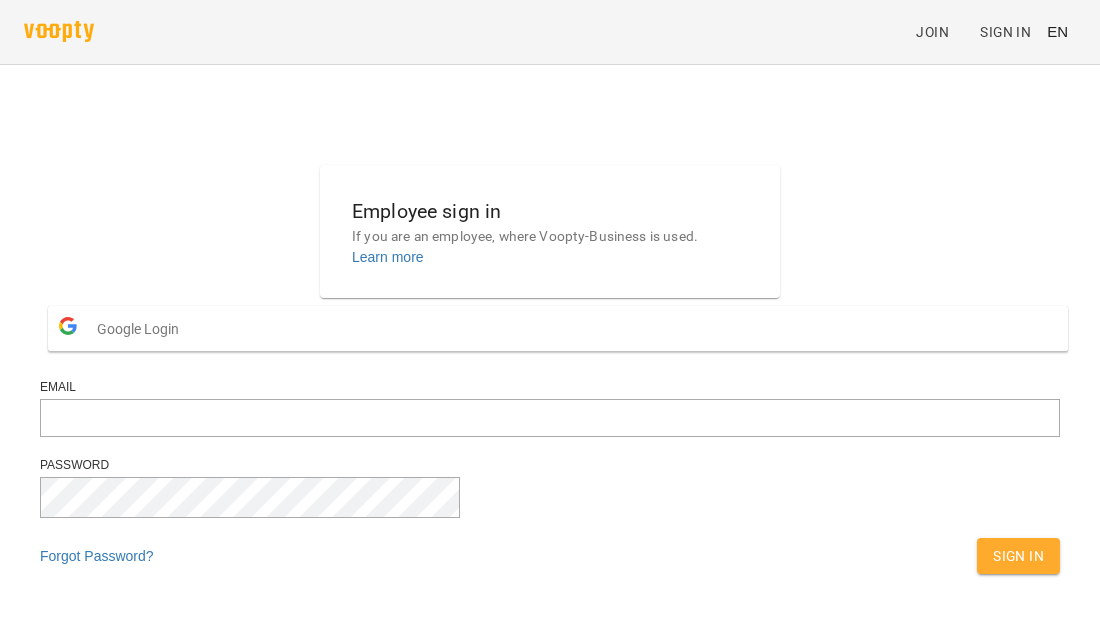 scroll, scrollTop: 0, scrollLeft: 0, axis: both 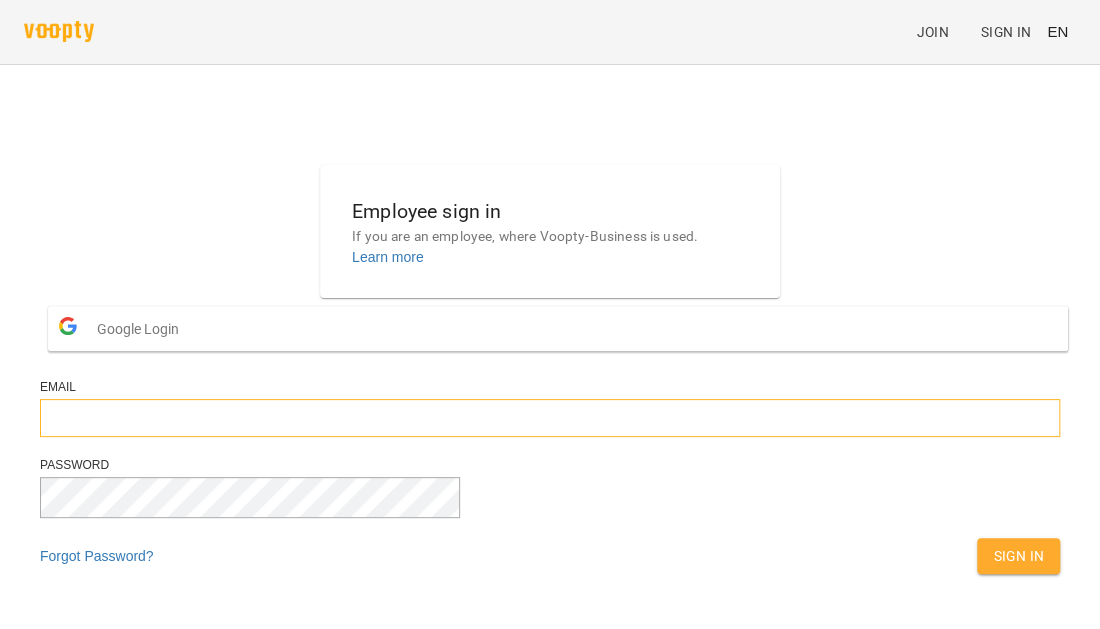type on "**********" 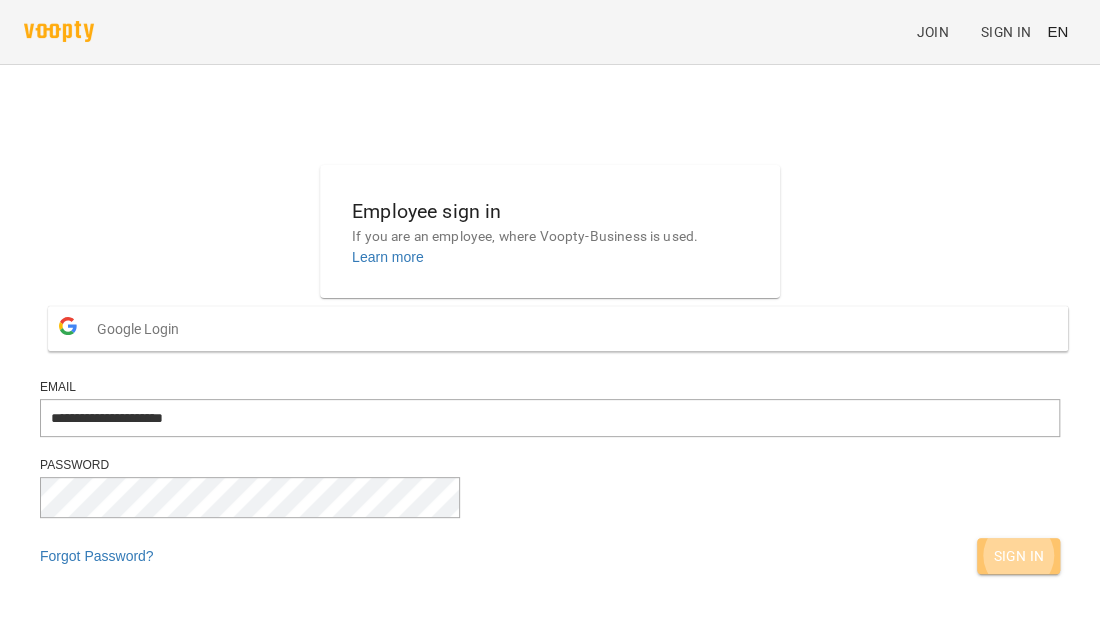 click on "Sign In" at bounding box center (1018, 556) 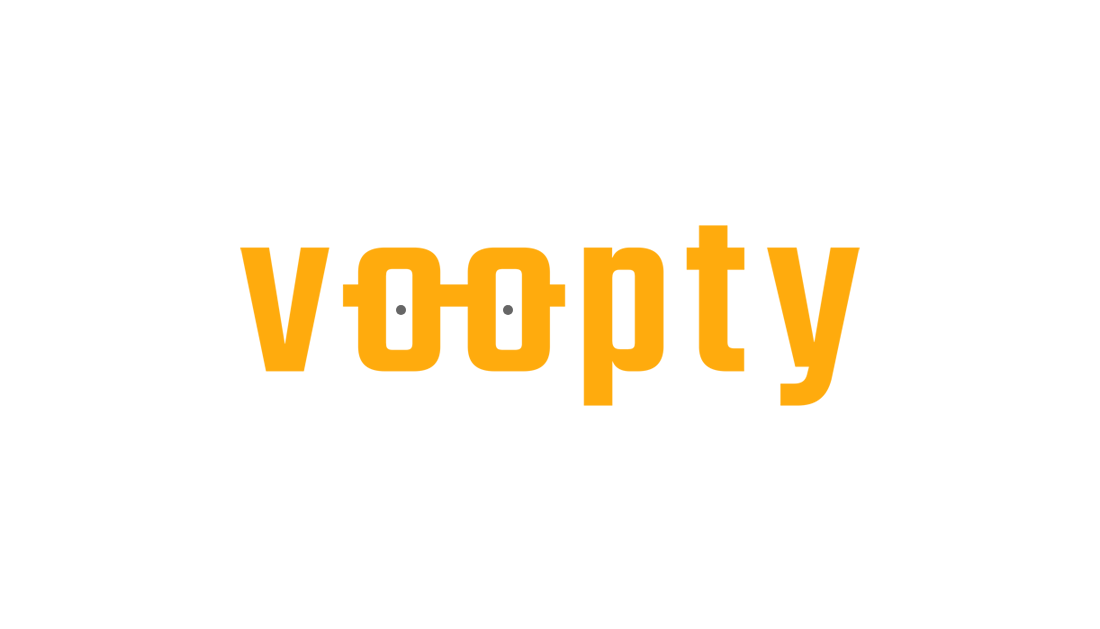 scroll, scrollTop: 0, scrollLeft: 0, axis: both 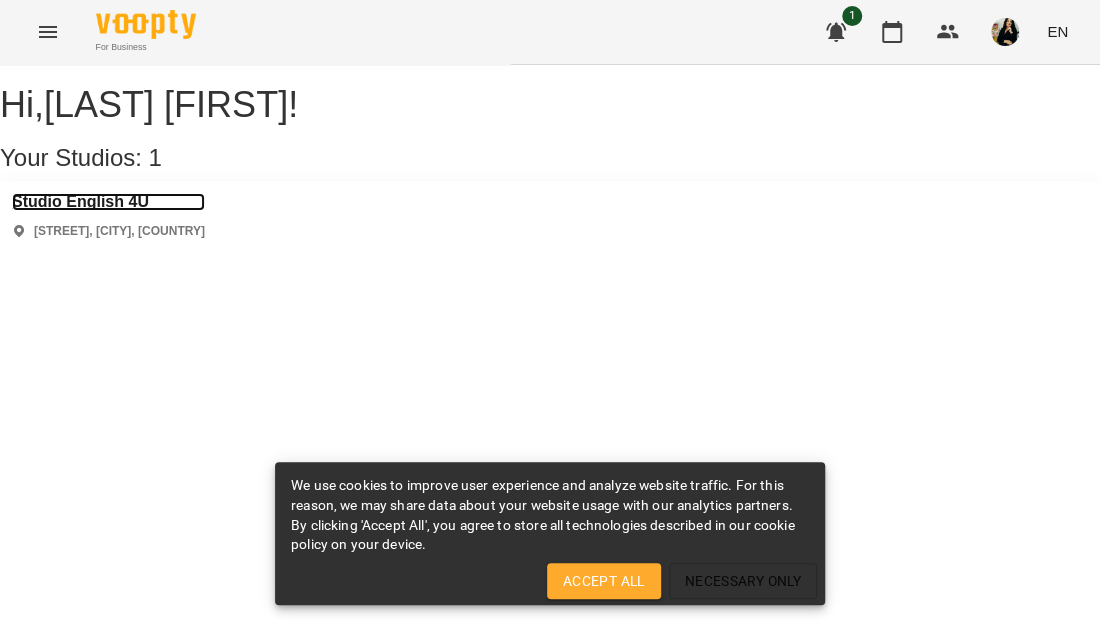 click on "Studio English 4U" at bounding box center [108, 202] 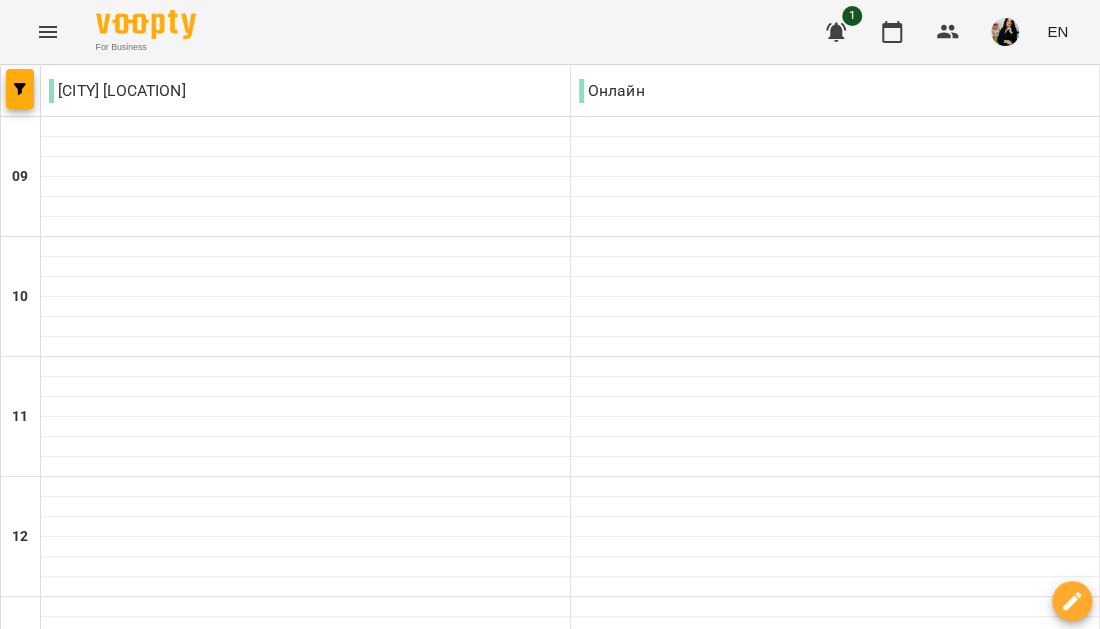 scroll, scrollTop: 1059, scrollLeft: 0, axis: vertical 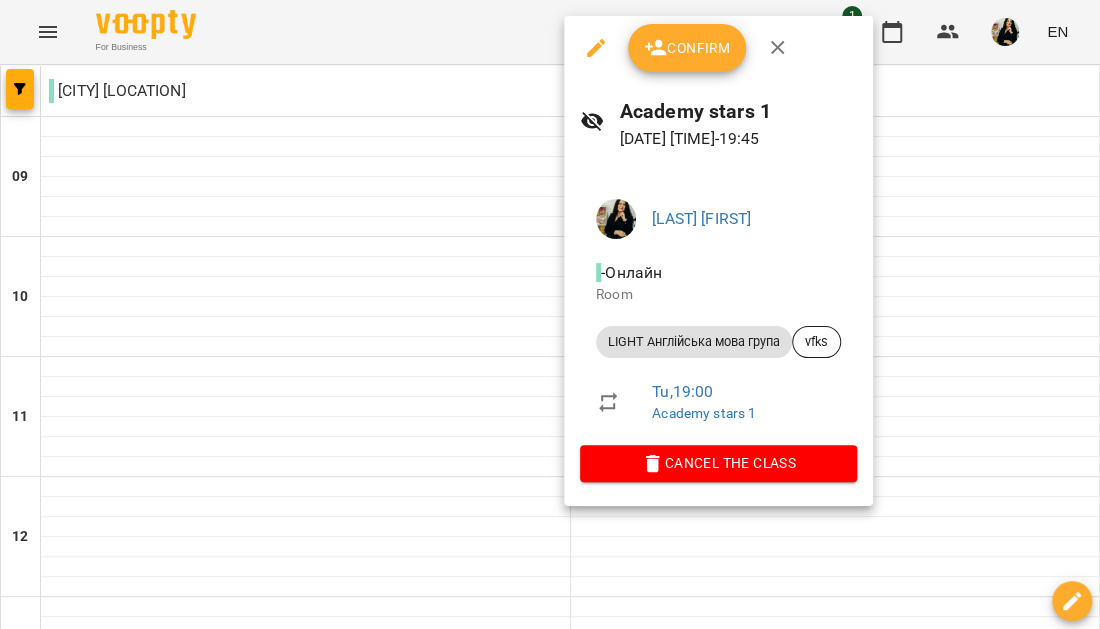 click on "Confirm" at bounding box center [687, 48] 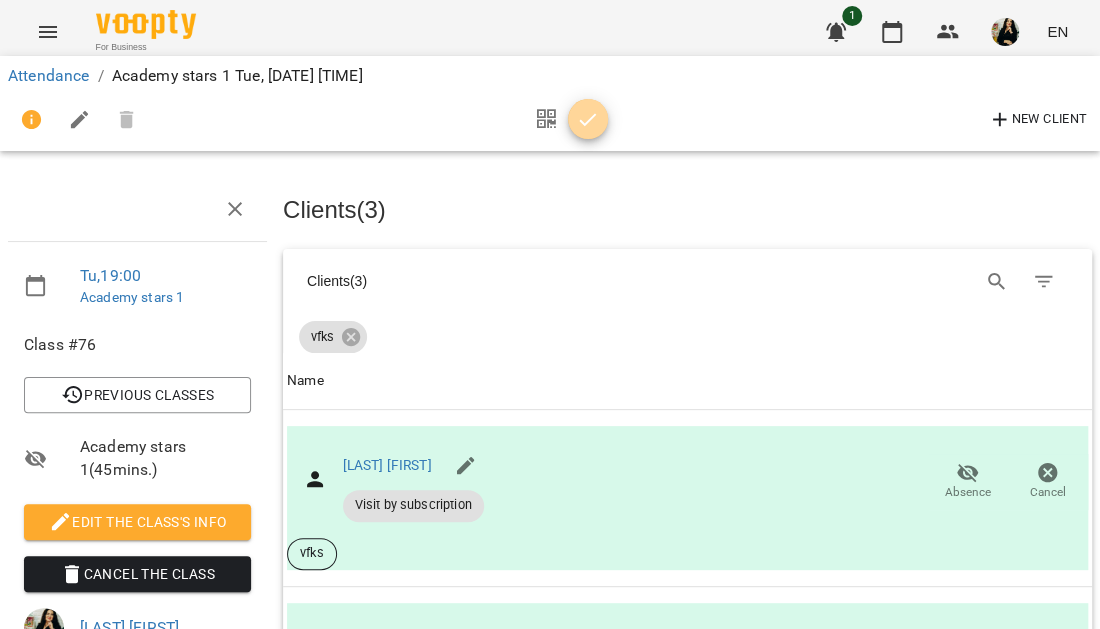click 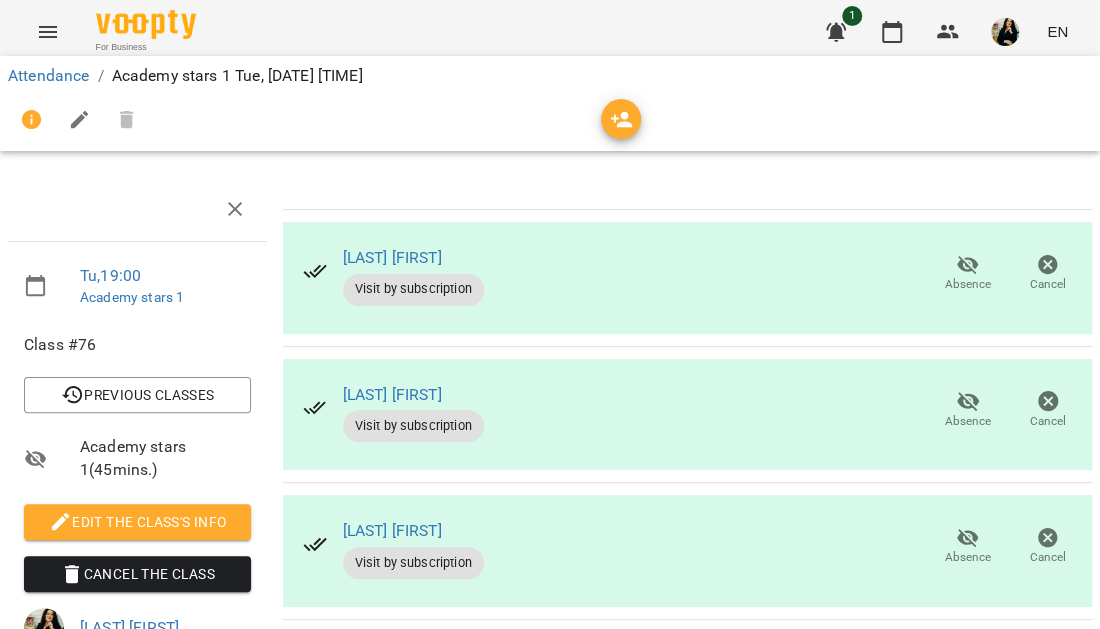 click 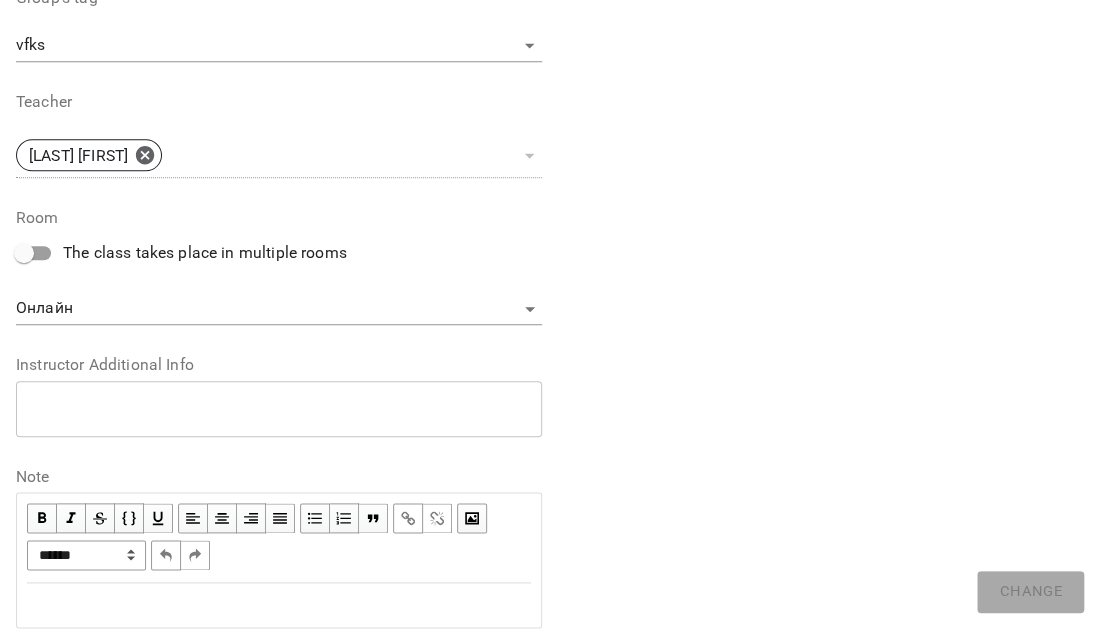 scroll, scrollTop: 755, scrollLeft: 0, axis: vertical 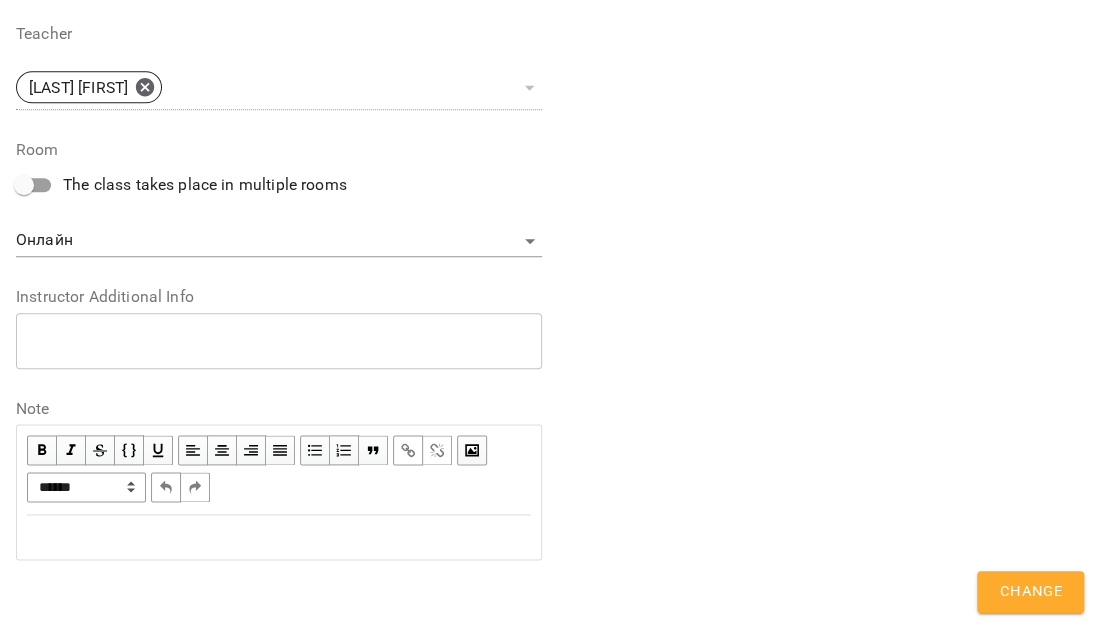 click at bounding box center (279, 537) 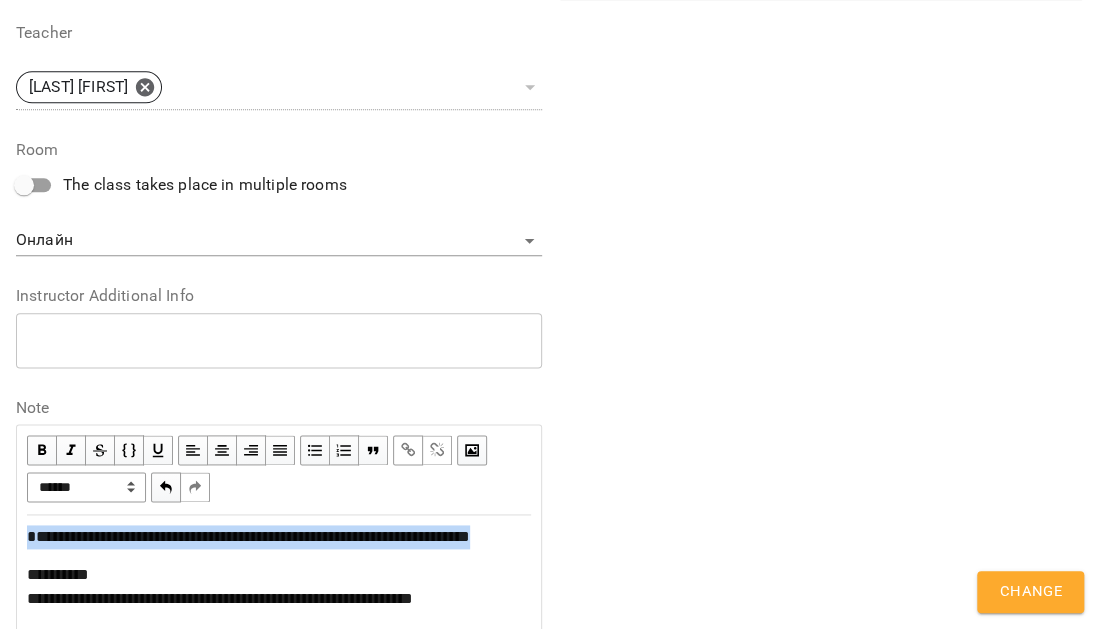 drag, startPoint x: 109, startPoint y: 567, endPoint x: 21, endPoint y: 527, distance: 96.66437 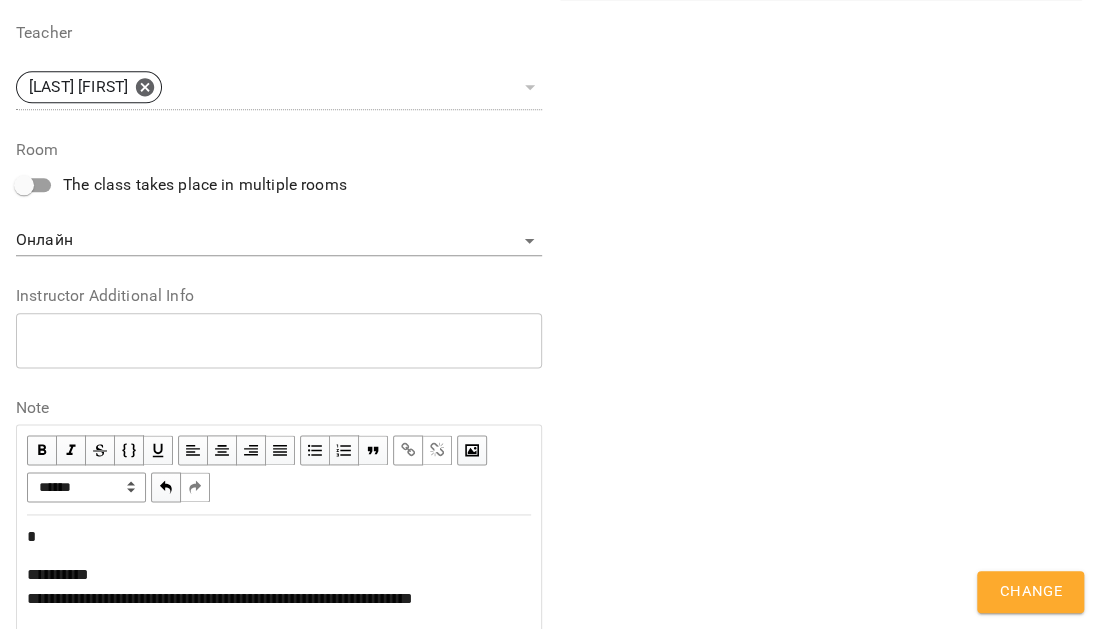 type 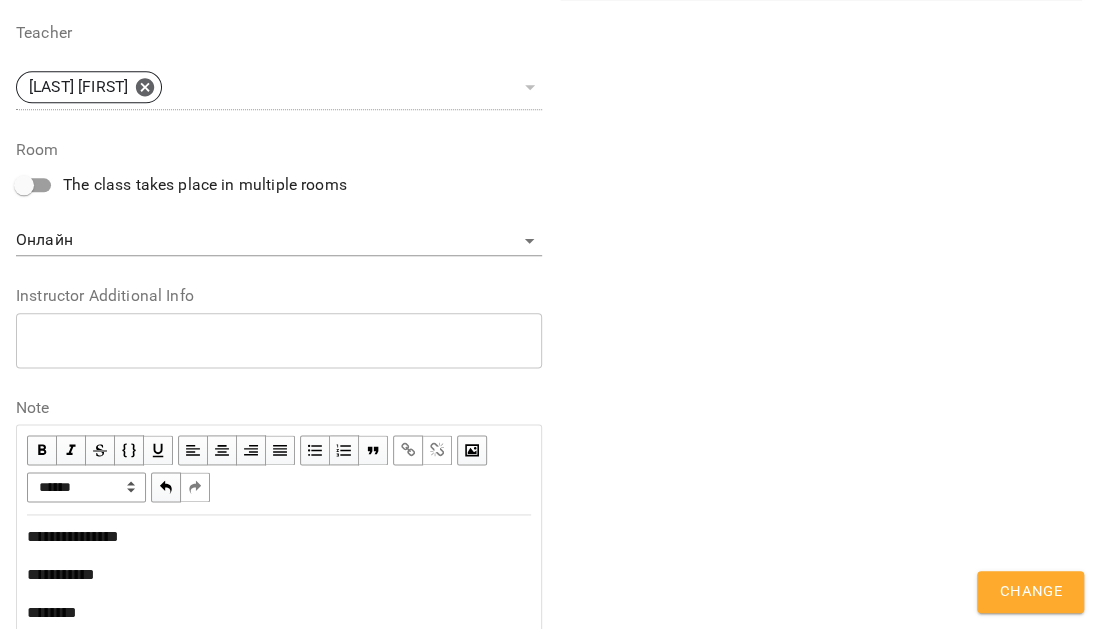 scroll, scrollTop: 868, scrollLeft: 0, axis: vertical 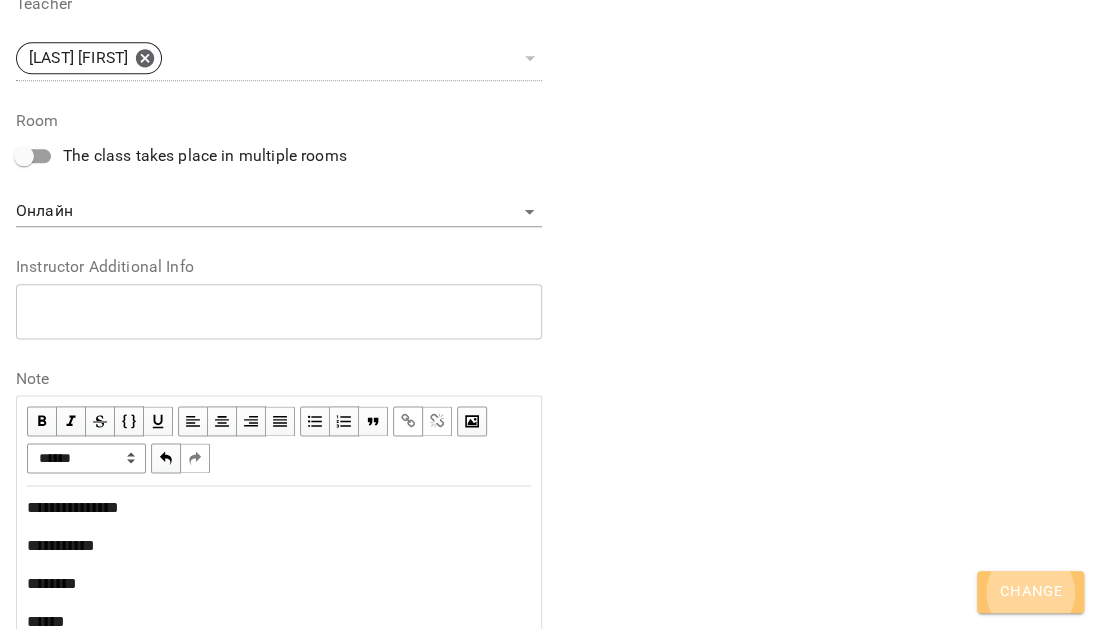 click on "Change" at bounding box center (1030, 592) 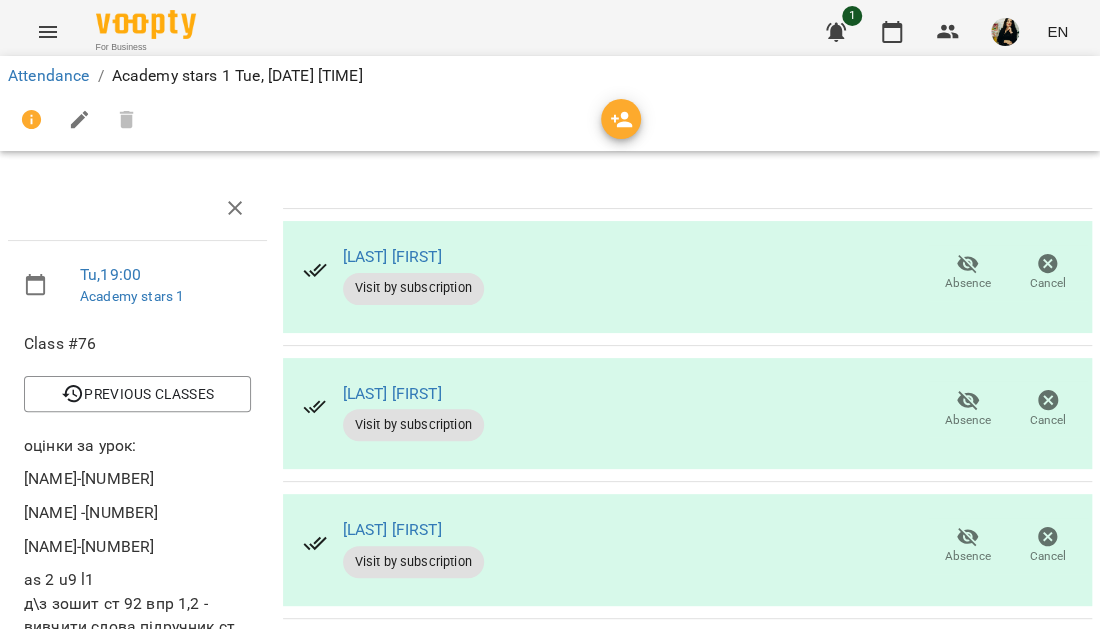 scroll, scrollTop: 0, scrollLeft: 0, axis: both 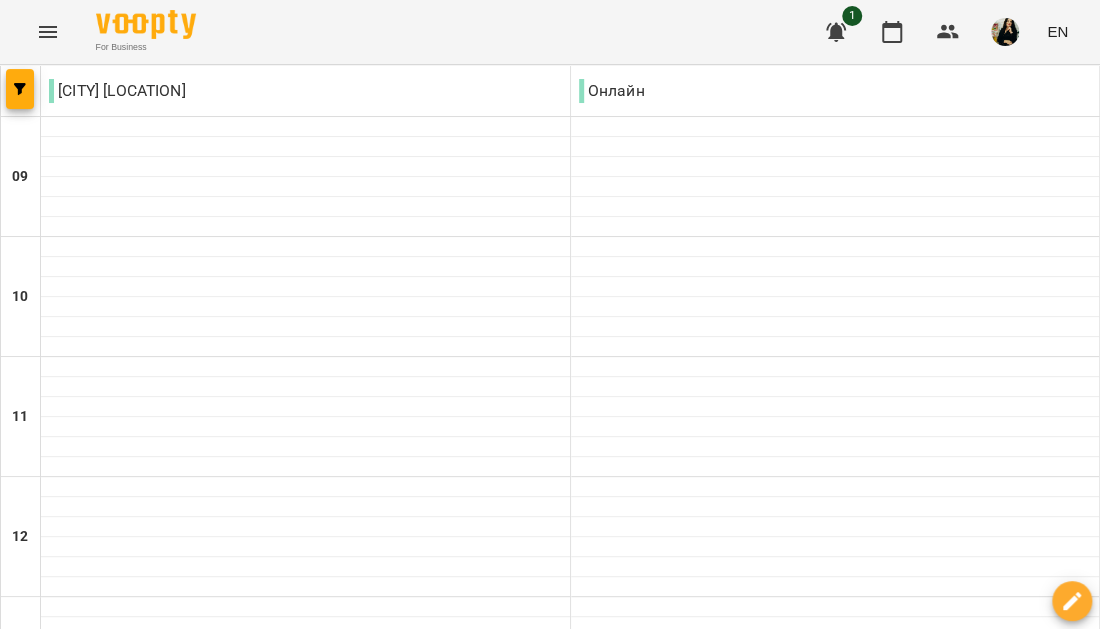 click on "6:00 PM" at bounding box center (835, 1225) 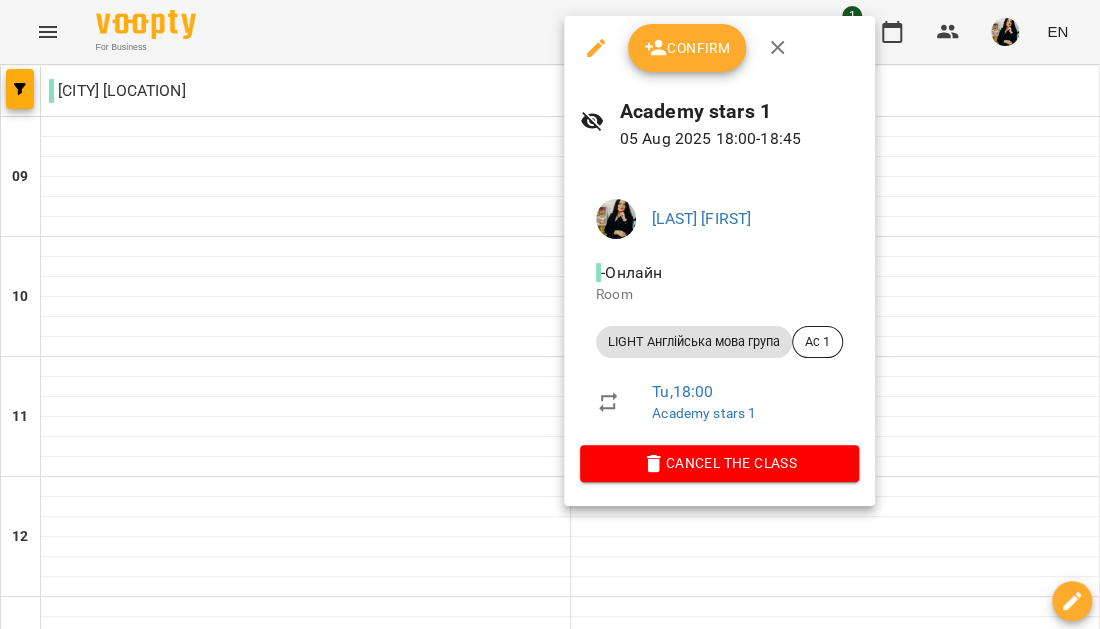 click on "Confirm" at bounding box center (687, 48) 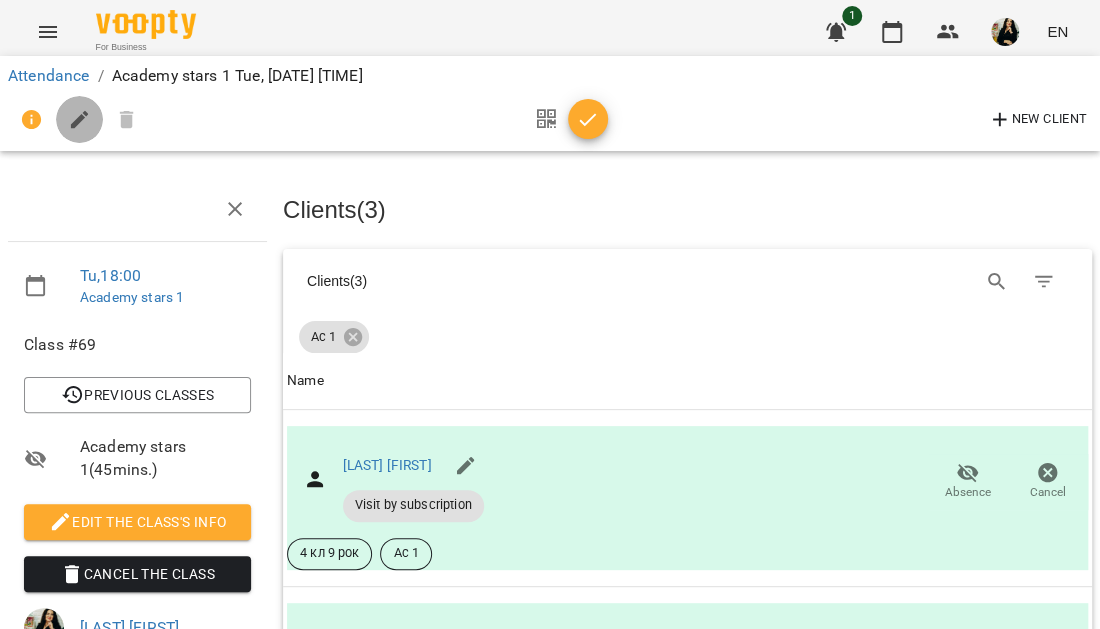 click at bounding box center [80, 120] 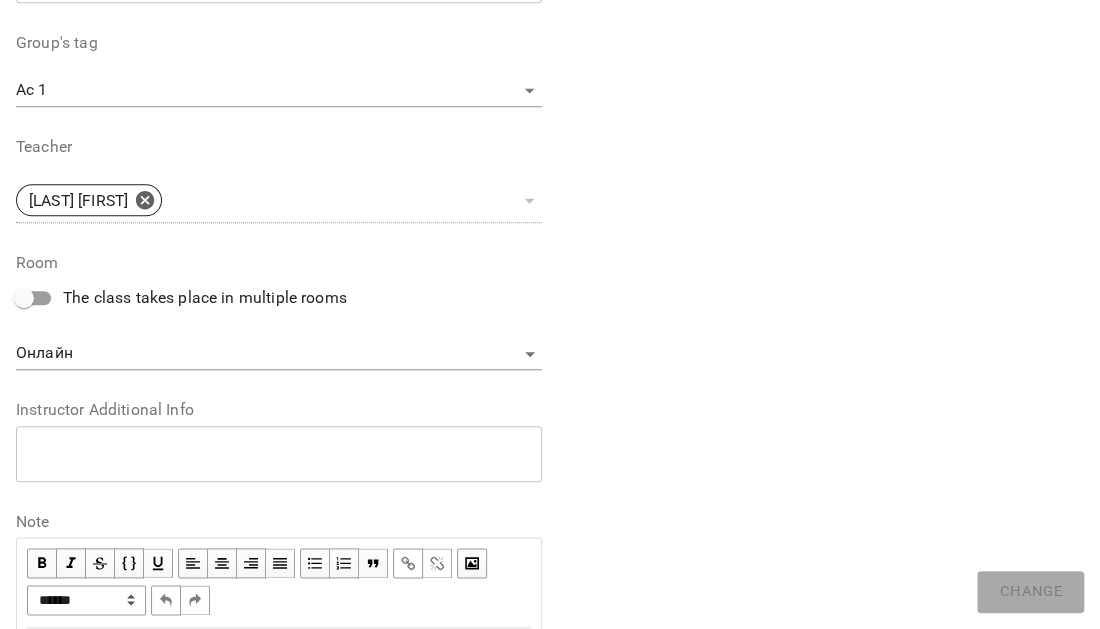 scroll, scrollTop: 755, scrollLeft: 0, axis: vertical 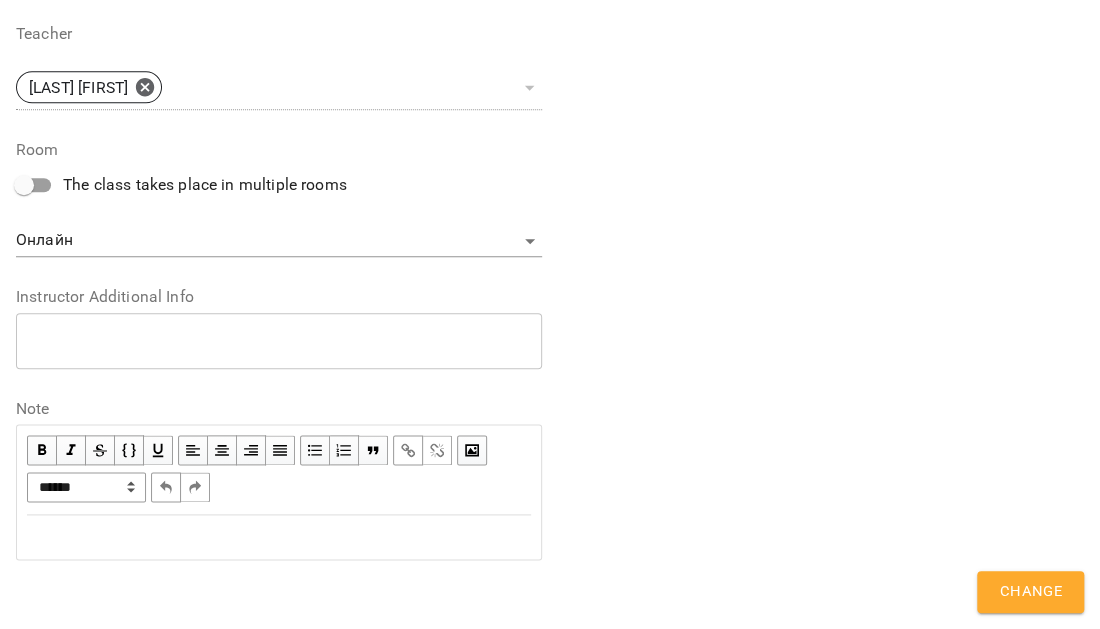 click at bounding box center (279, 537) 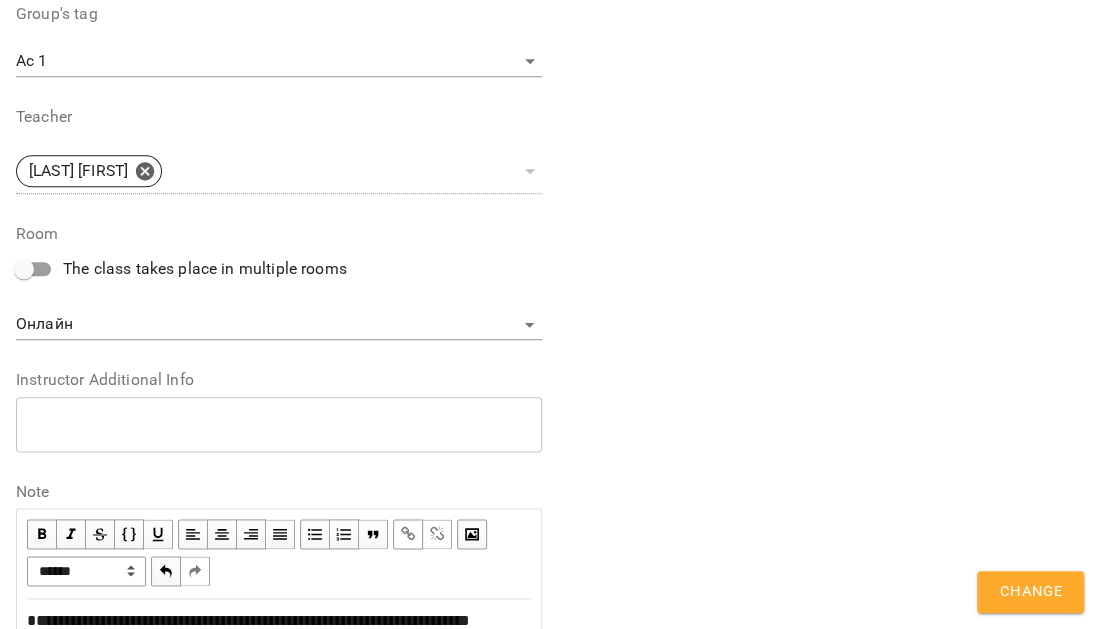 scroll, scrollTop: 839, scrollLeft: 0, axis: vertical 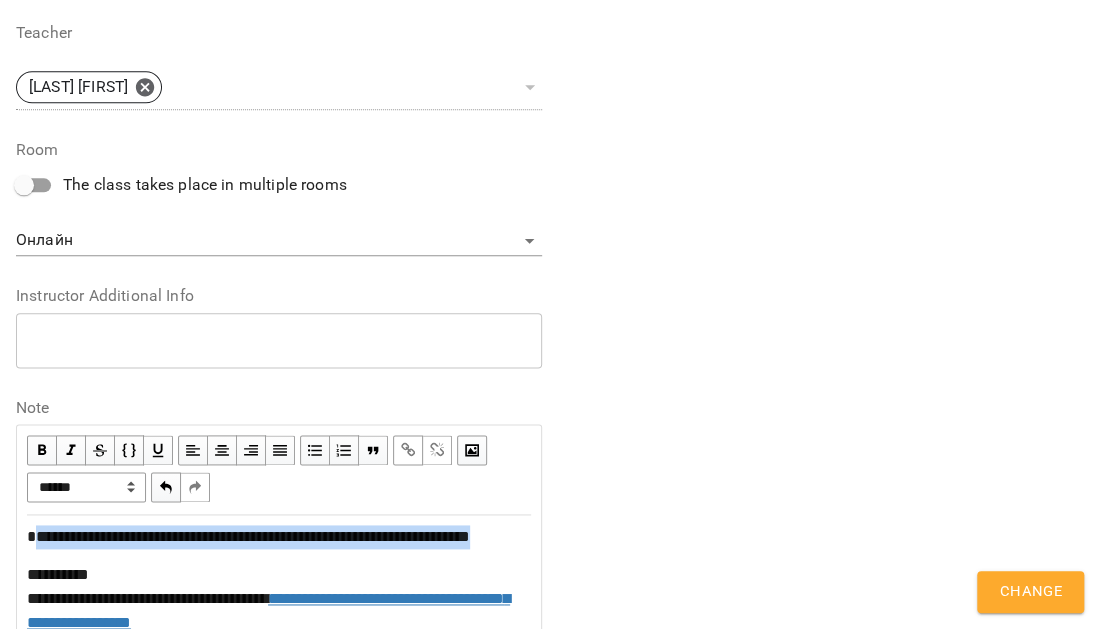drag, startPoint x: 88, startPoint y: 558, endPoint x: 30, endPoint y: 533, distance: 63.15853 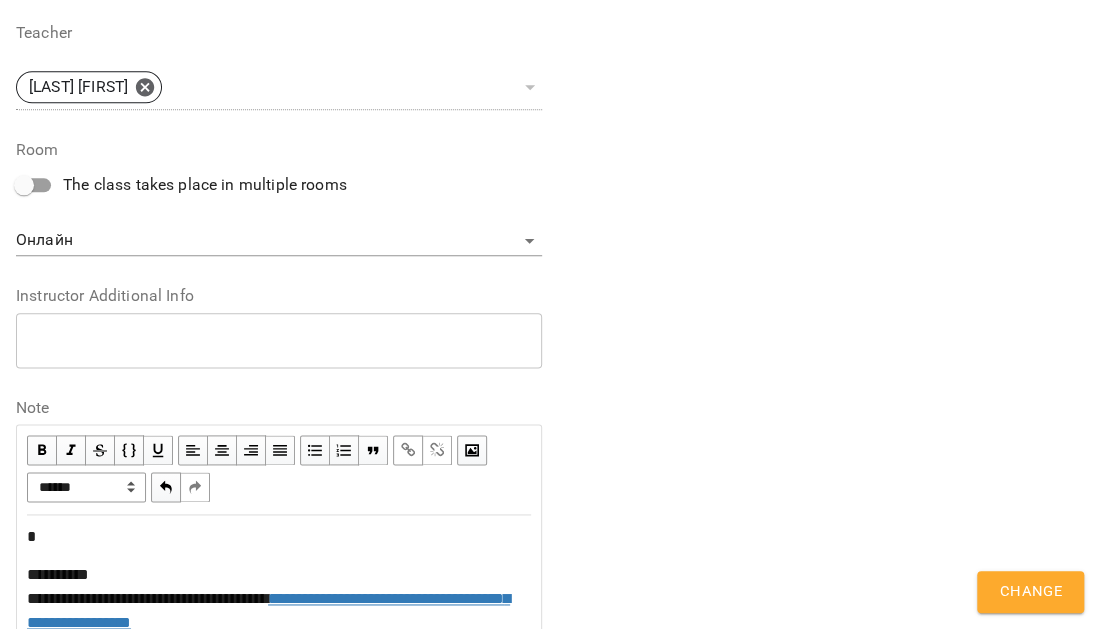 click on "**********" at bounding box center (279, 599) 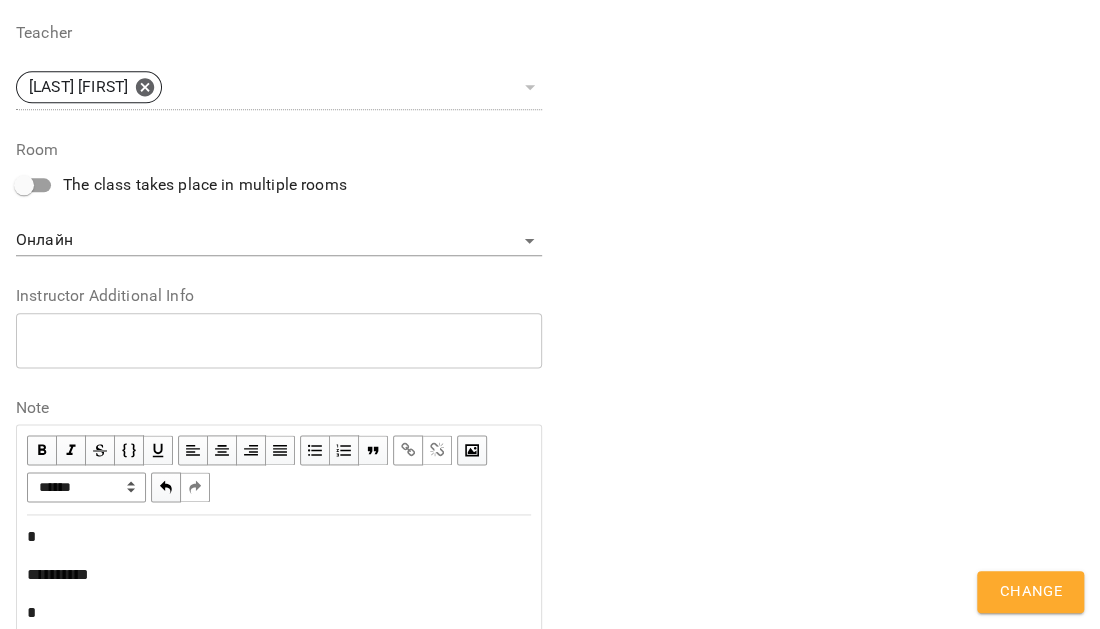 type 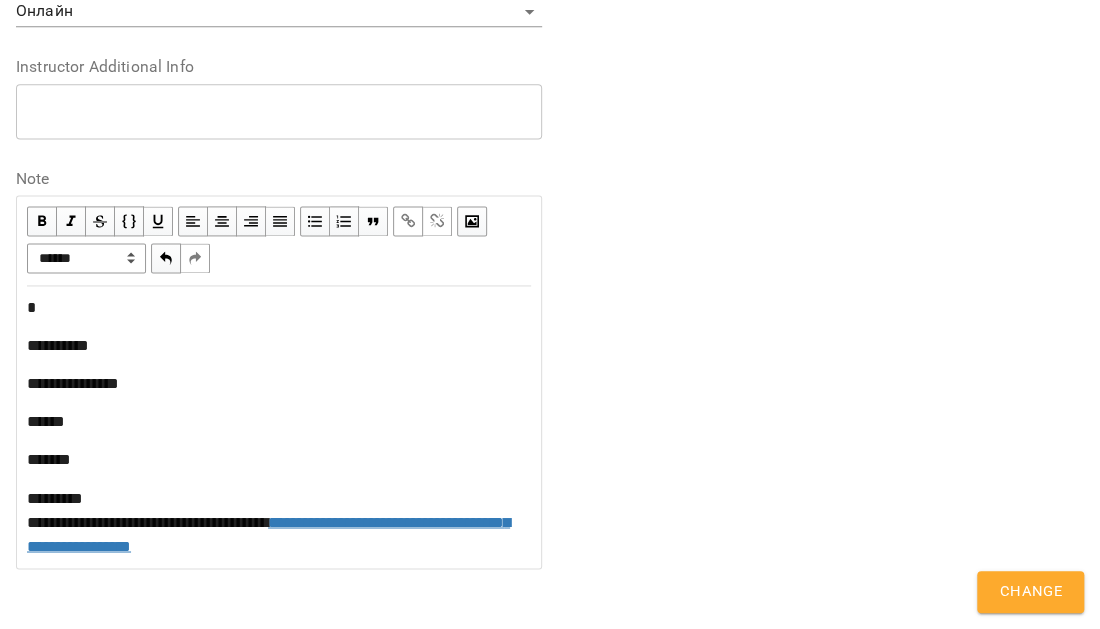 scroll, scrollTop: 1077, scrollLeft: 0, axis: vertical 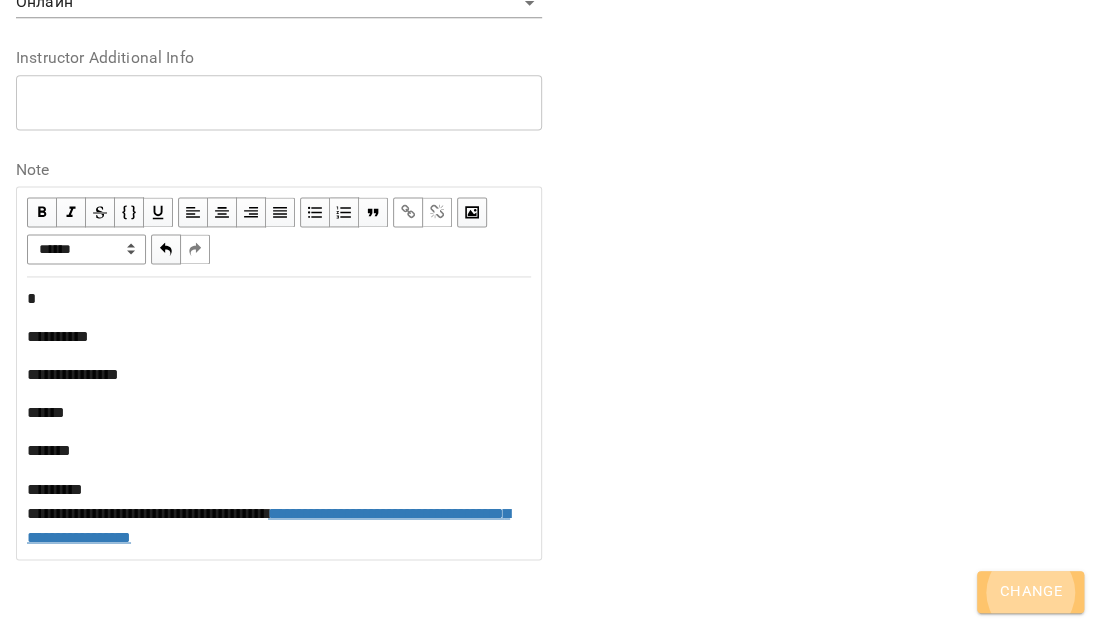 click on "Change" at bounding box center [1030, 592] 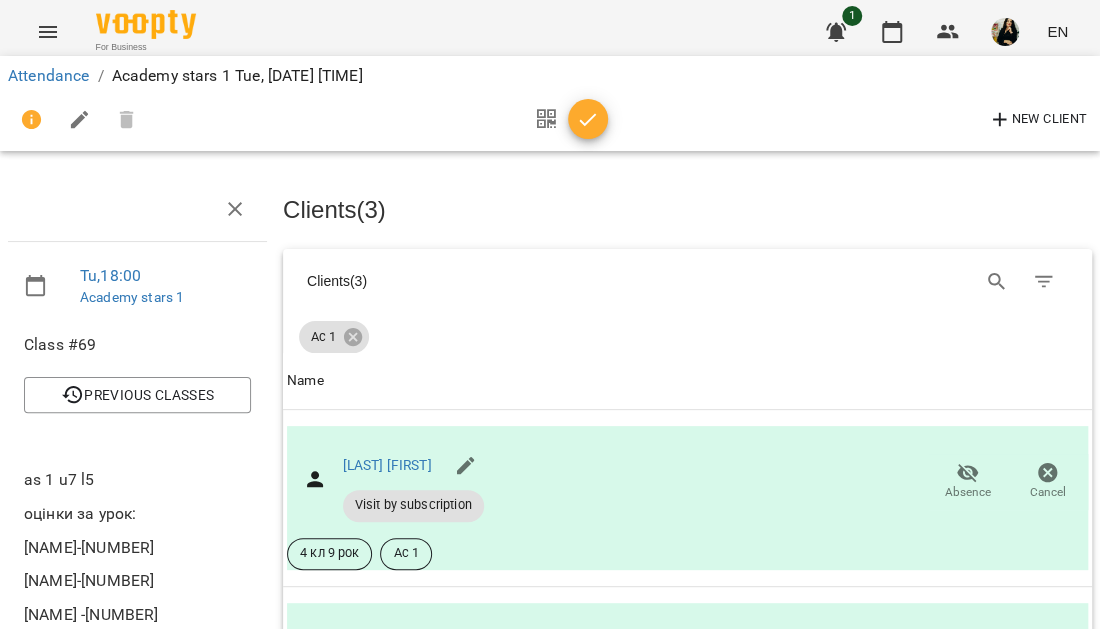 click 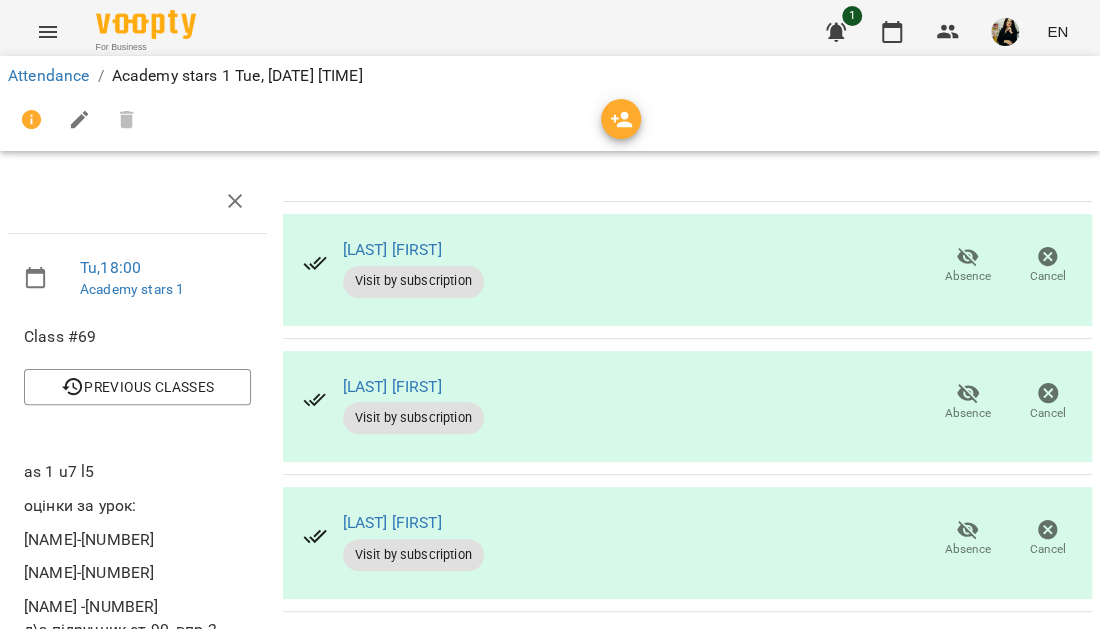scroll, scrollTop: 0, scrollLeft: 0, axis: both 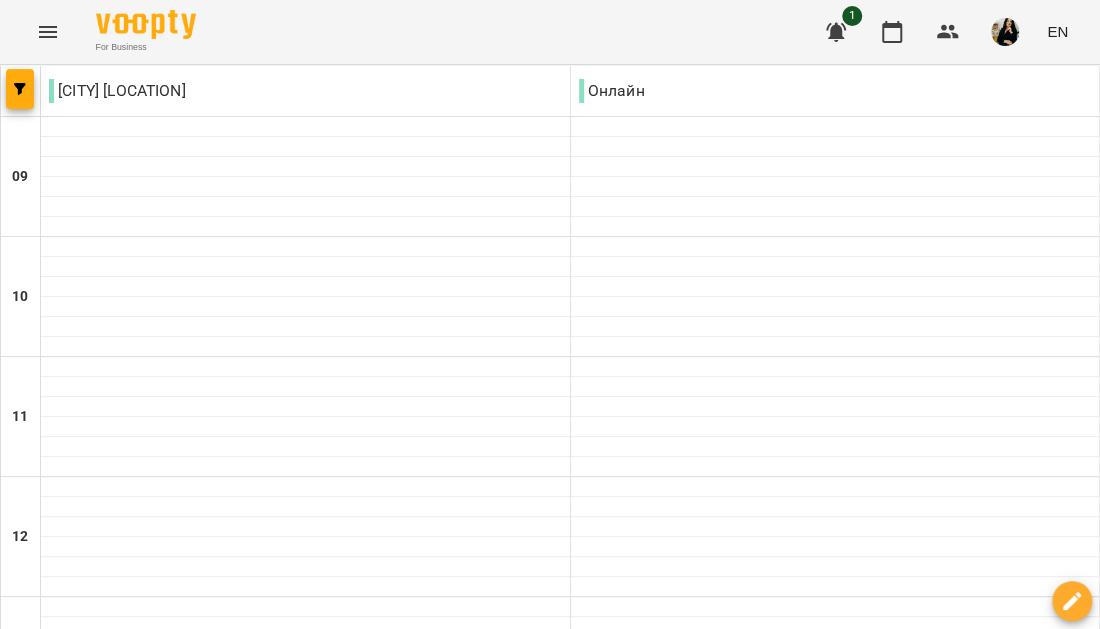 click on "LIGHT Англійська мова індивід - [LAST] [FIRST]" at bounding box center [835, 1140] 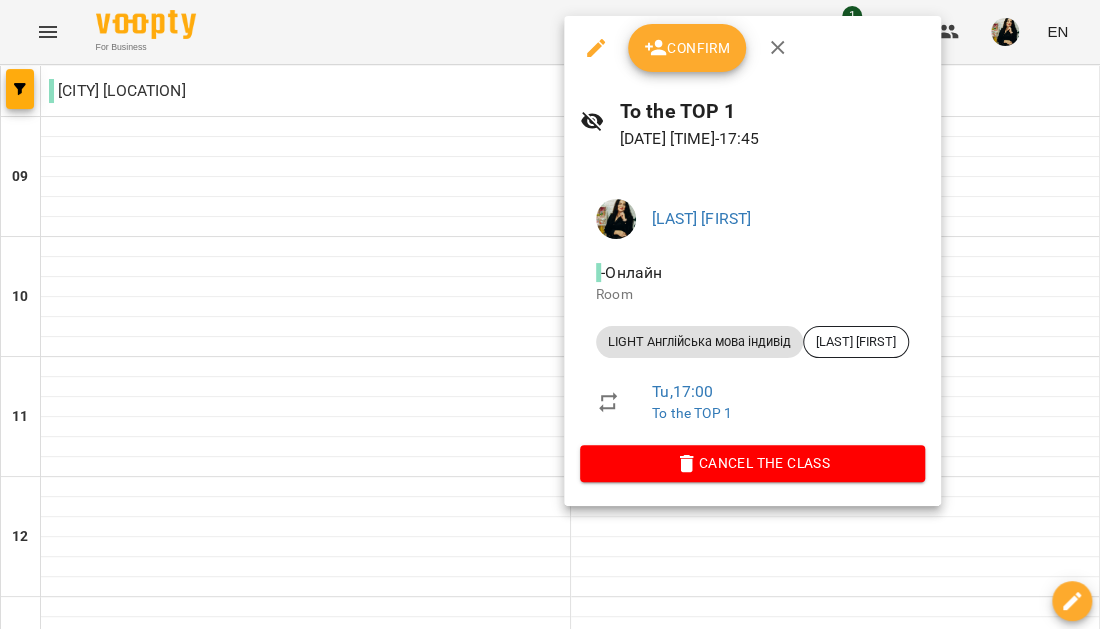 click on "Confirm" at bounding box center (687, 48) 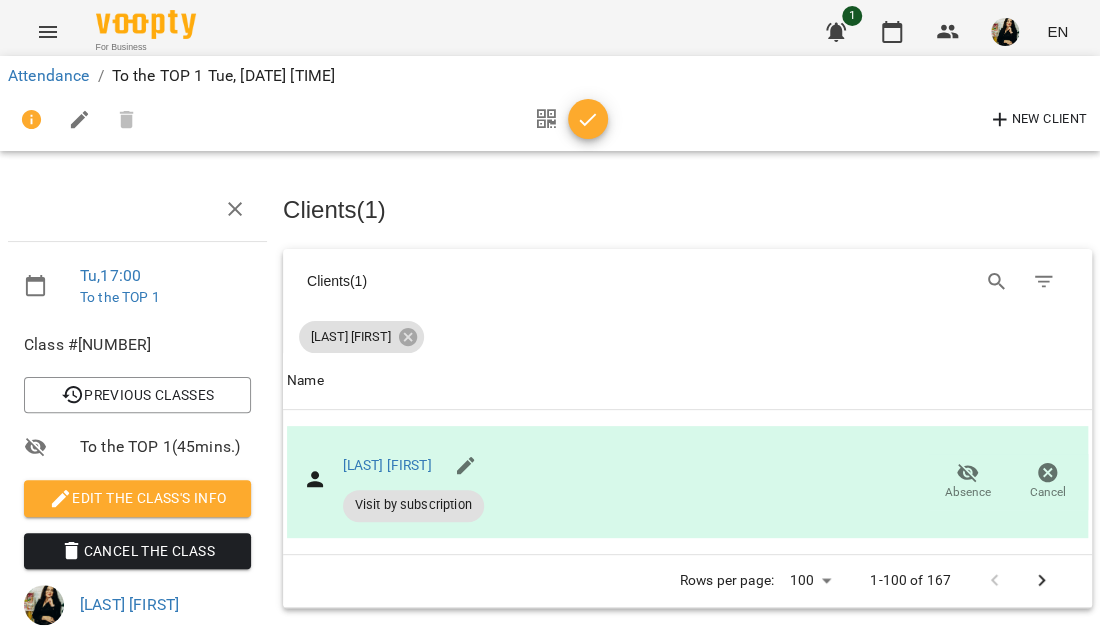 click 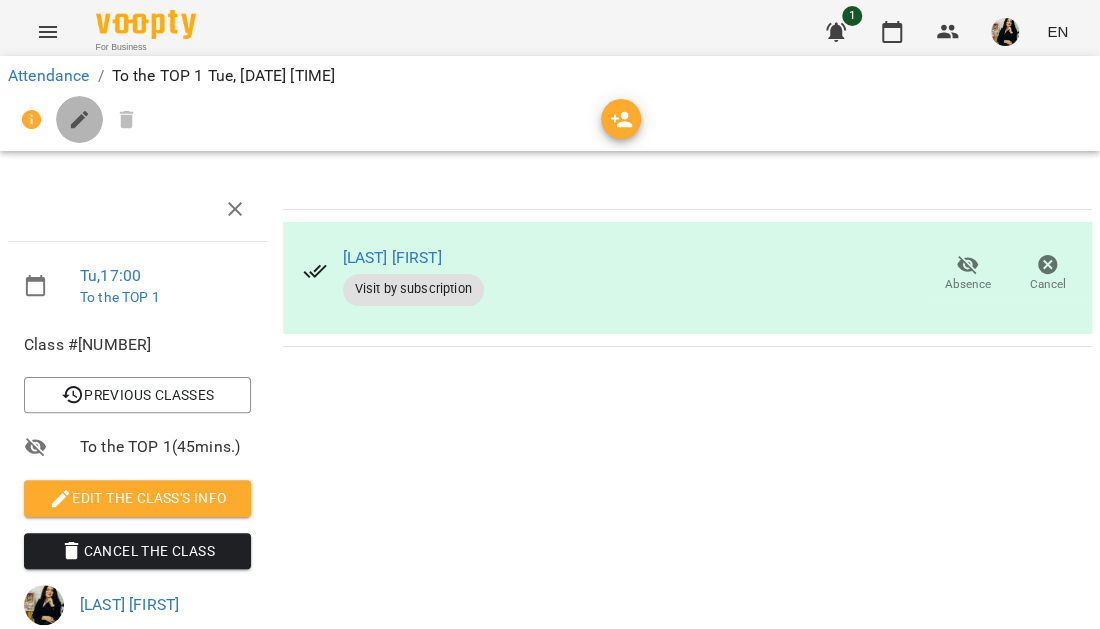 click 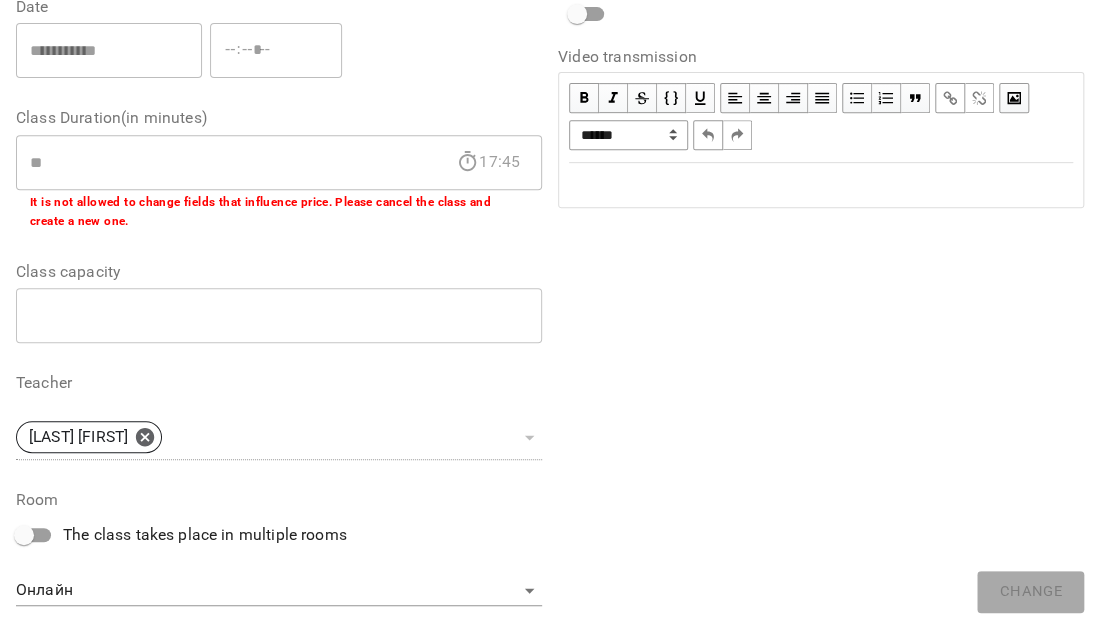 scroll, scrollTop: 652, scrollLeft: 0, axis: vertical 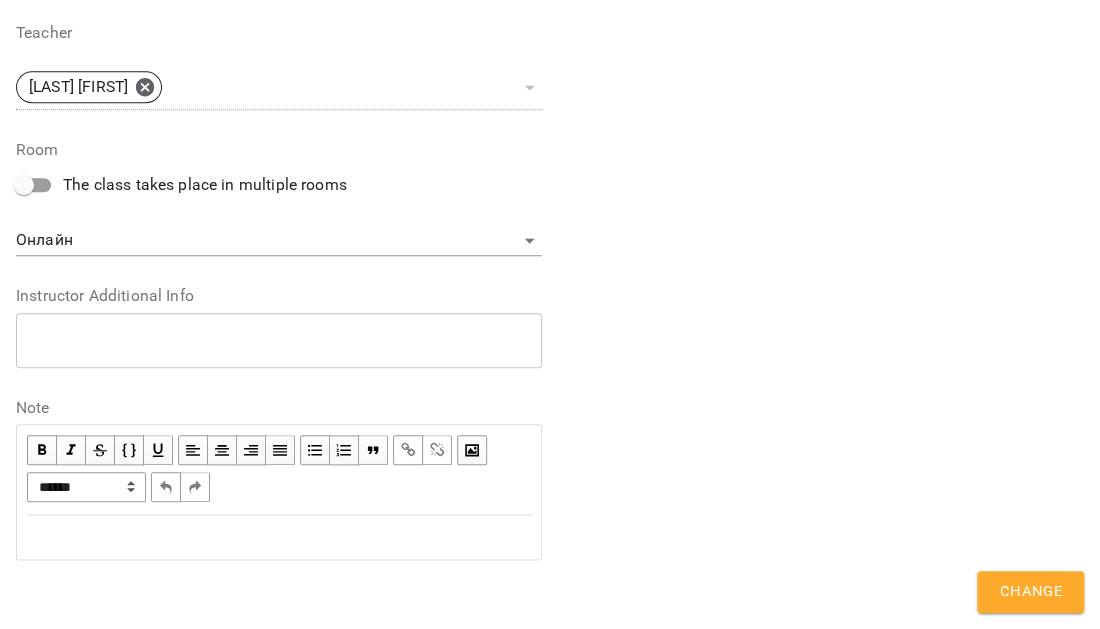 click at bounding box center (279, 537) 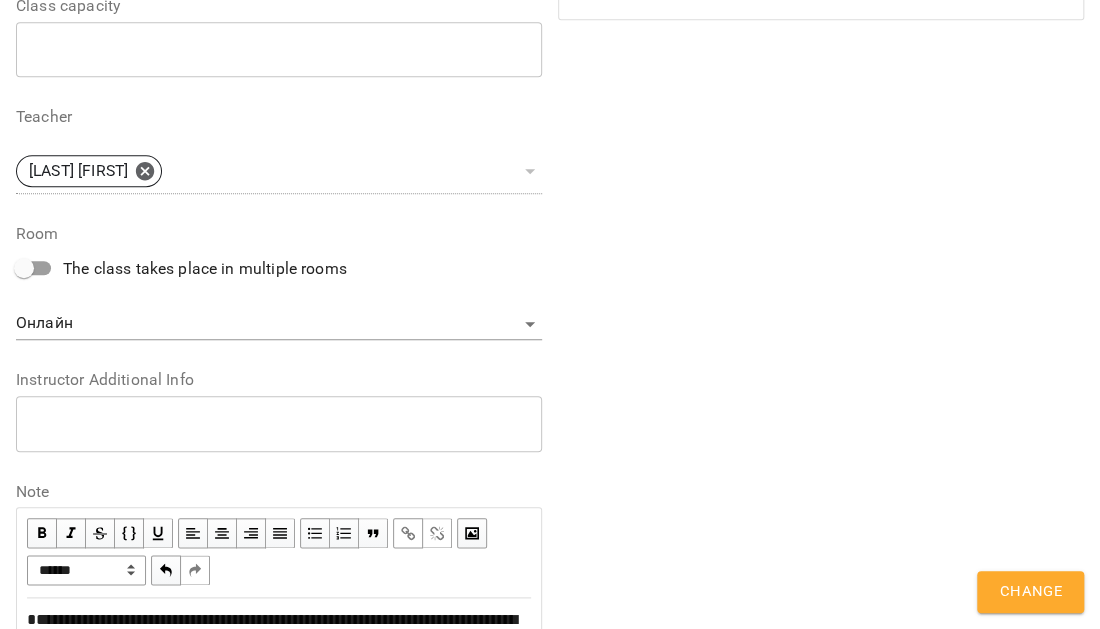 scroll, scrollTop: 698, scrollLeft: 0, axis: vertical 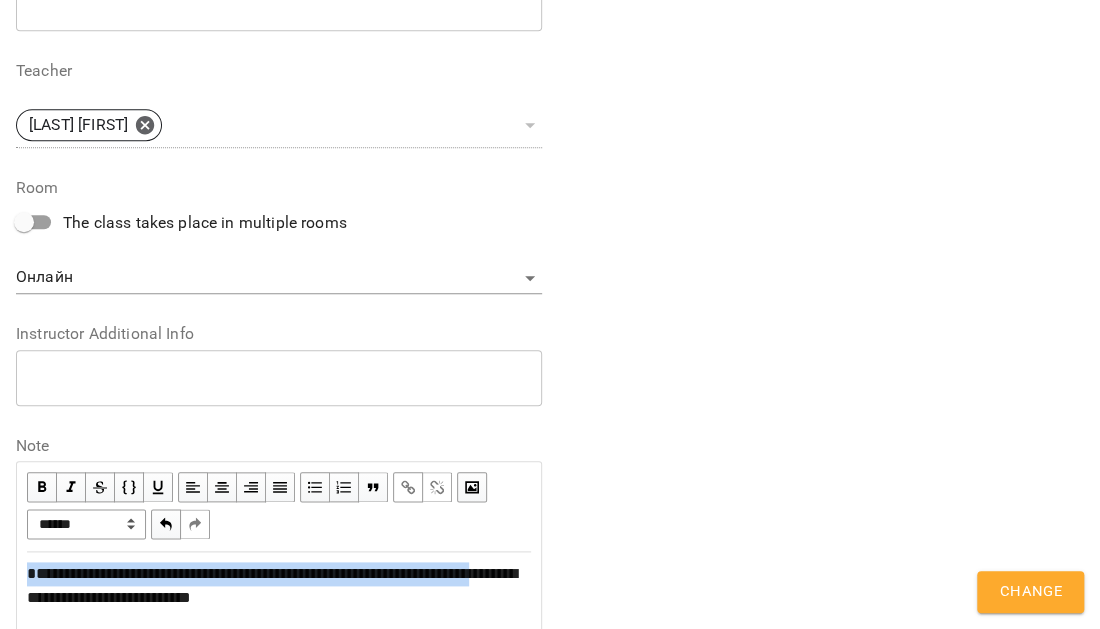 drag, startPoint x: 556, startPoint y: 537, endPoint x: -39, endPoint y: 522, distance: 595.189 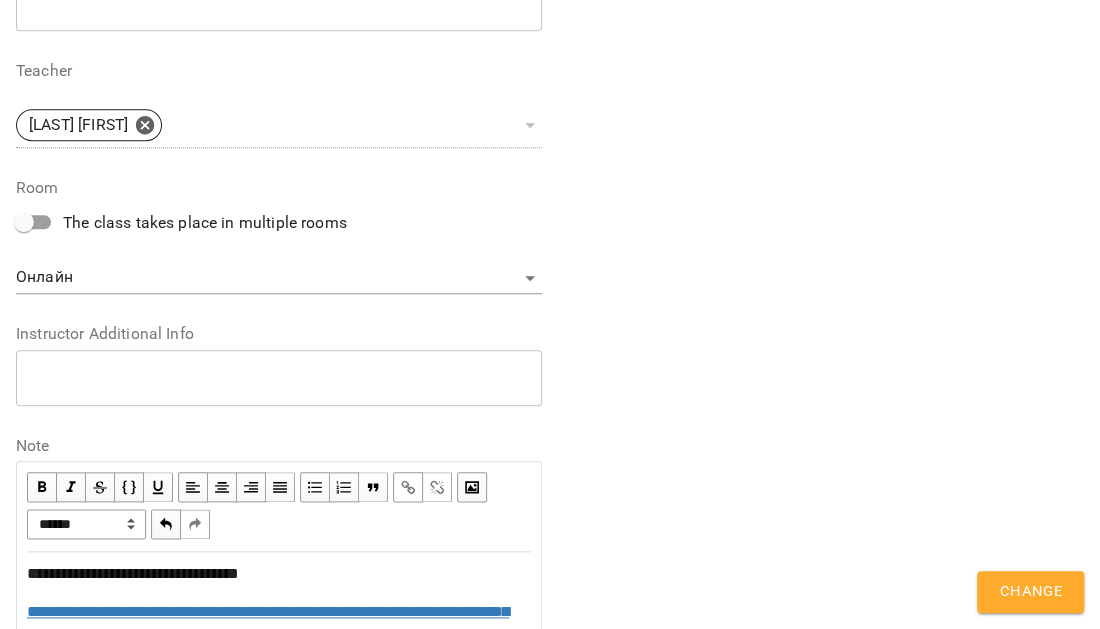 click on "**********" at bounding box center (133, 573) 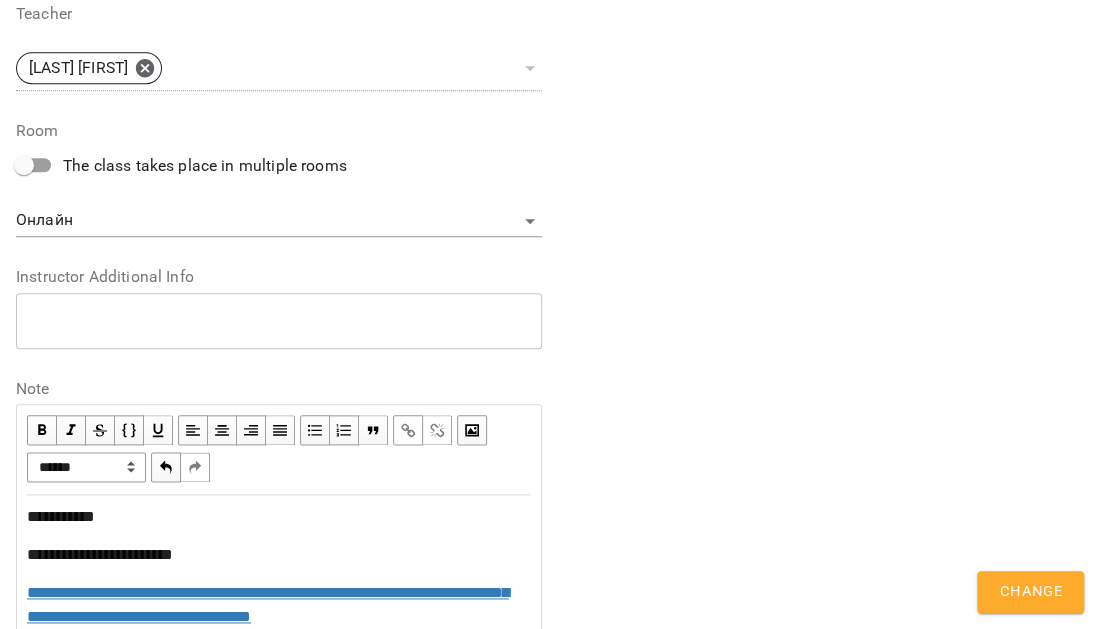 scroll, scrollTop: 723, scrollLeft: 0, axis: vertical 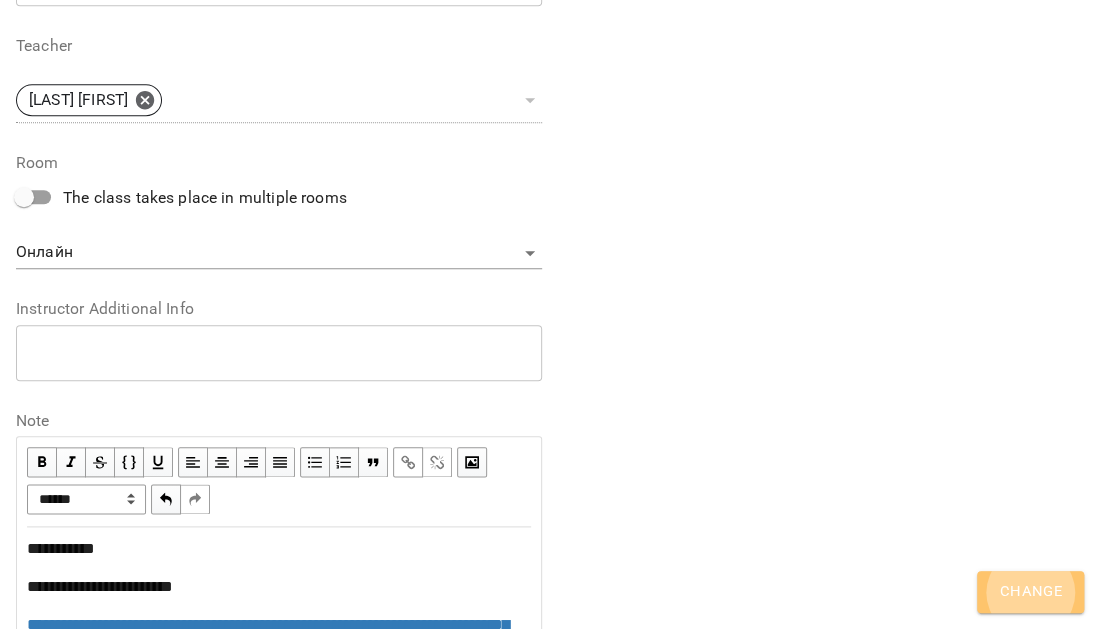 click on "Change" at bounding box center (1030, 592) 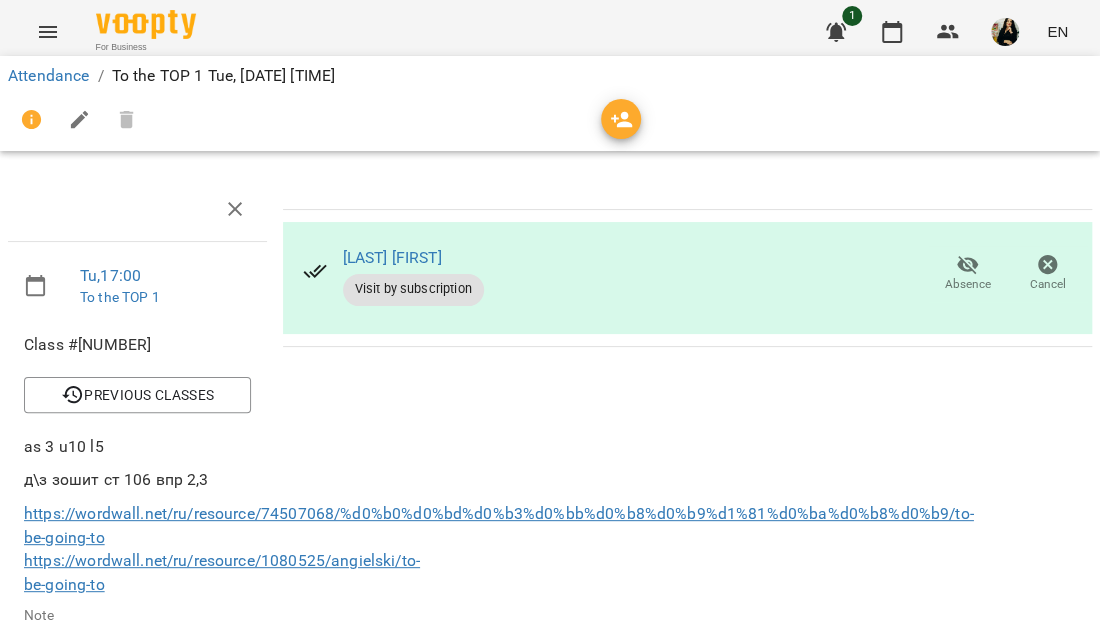 click on "[LAST] [FIRST] Visit by subscription Absence Cancel" at bounding box center (687, 681) 